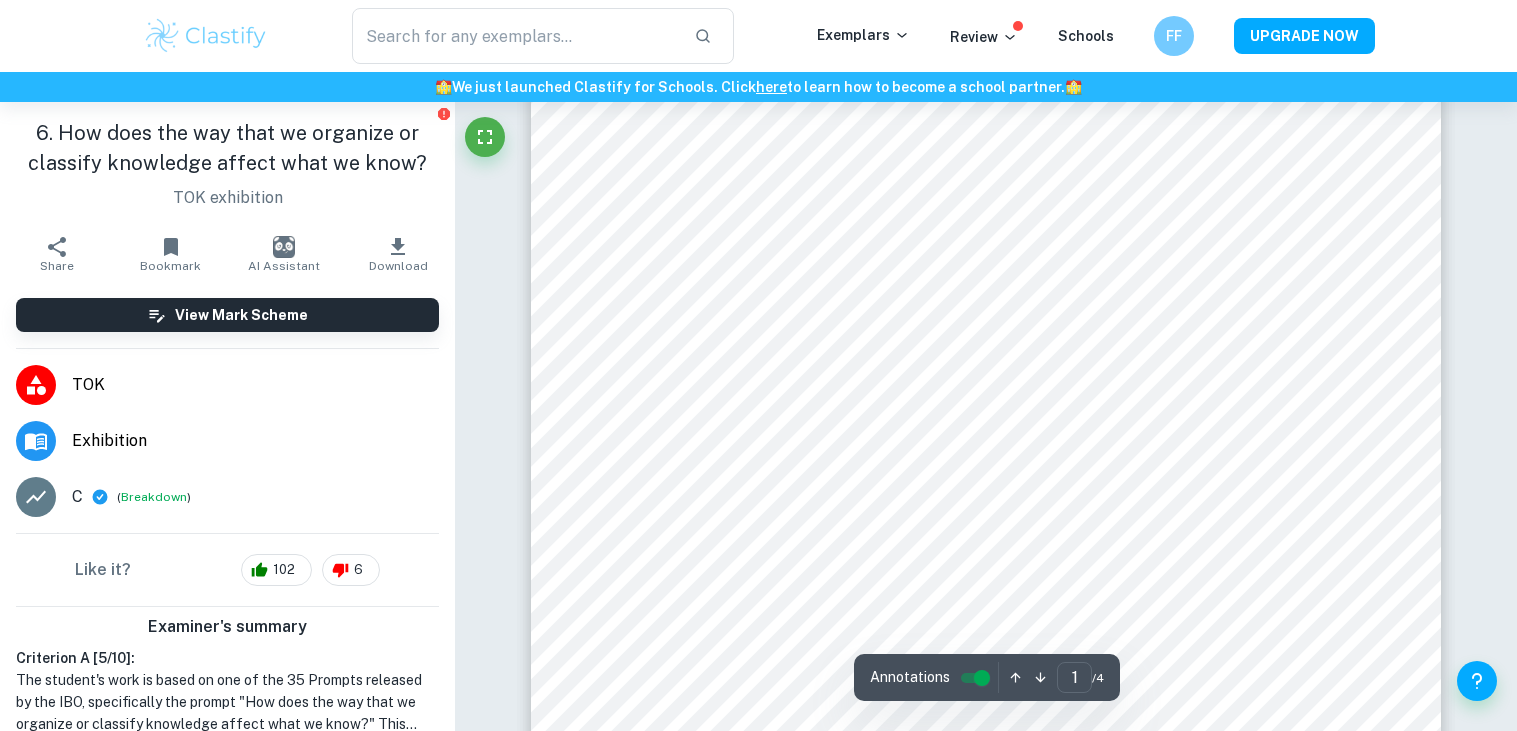 scroll, scrollTop: 456, scrollLeft: 0, axis: vertical 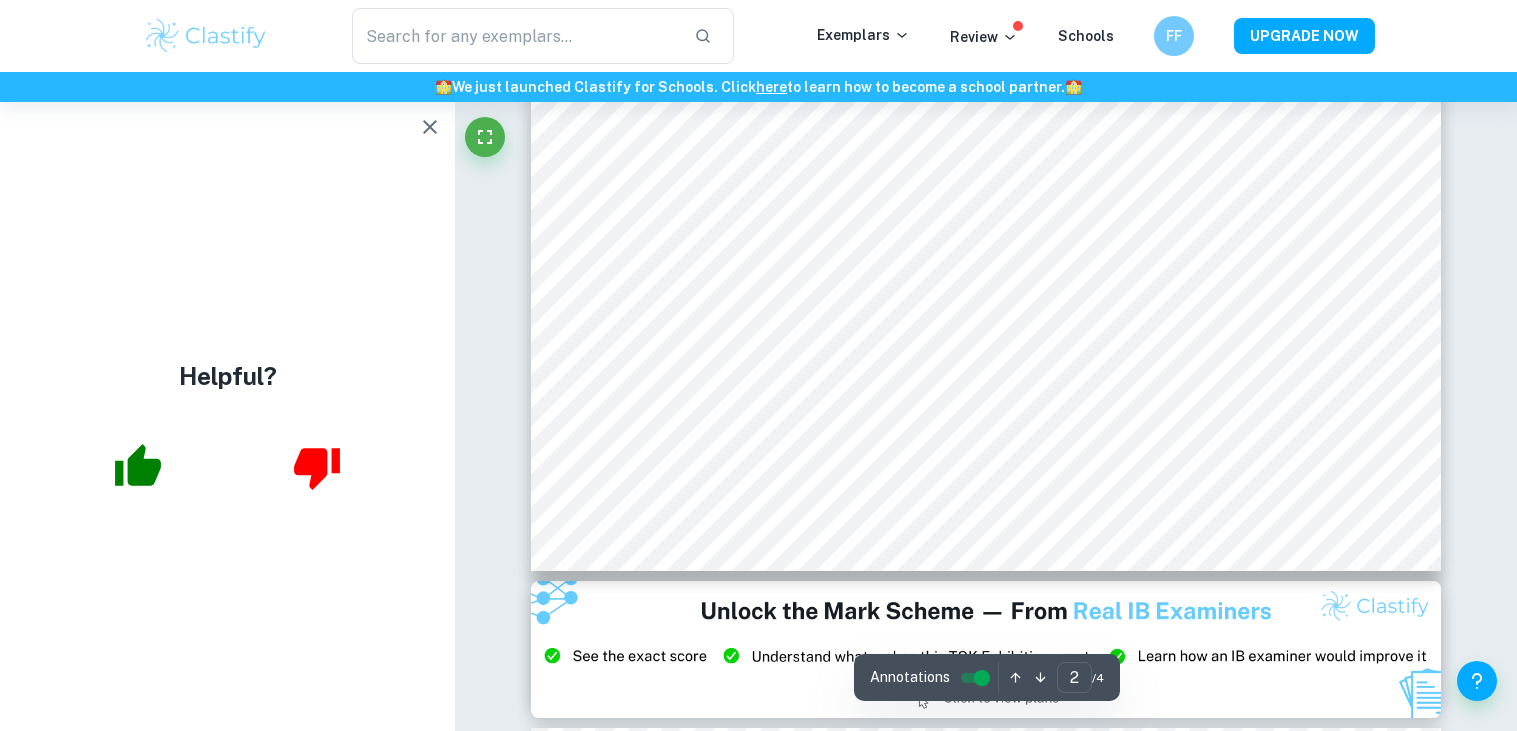 type on "3" 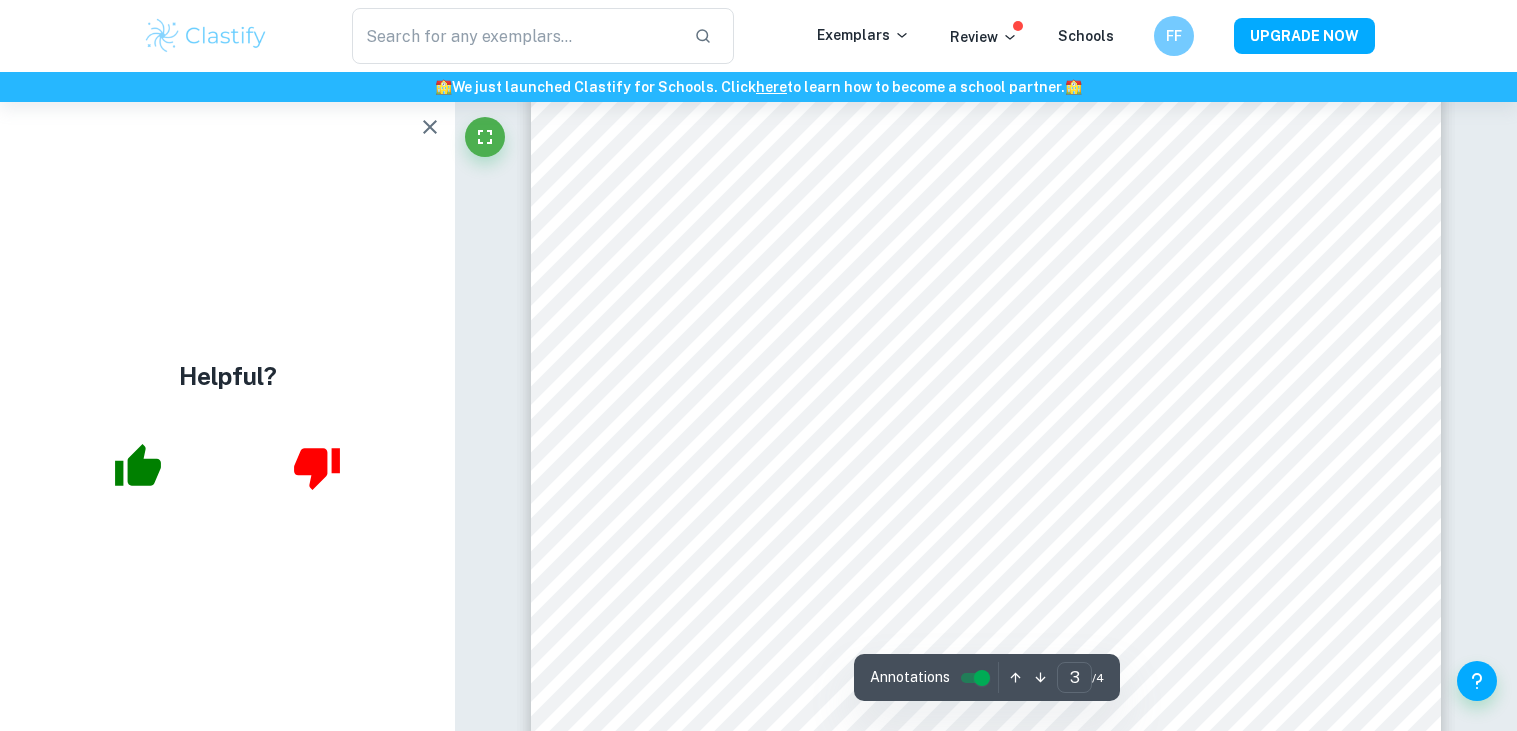 scroll, scrollTop: 3671, scrollLeft: 0, axis: vertical 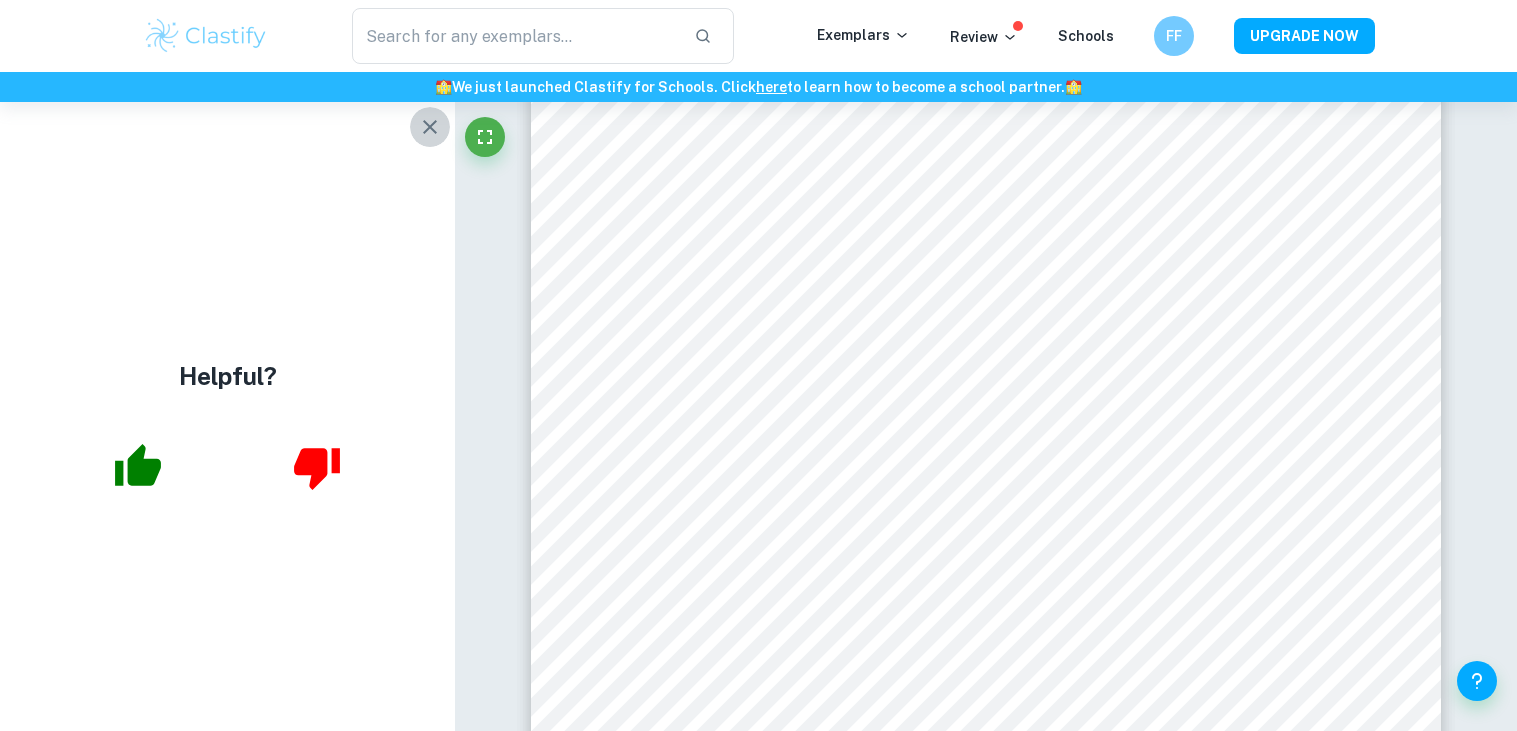 click 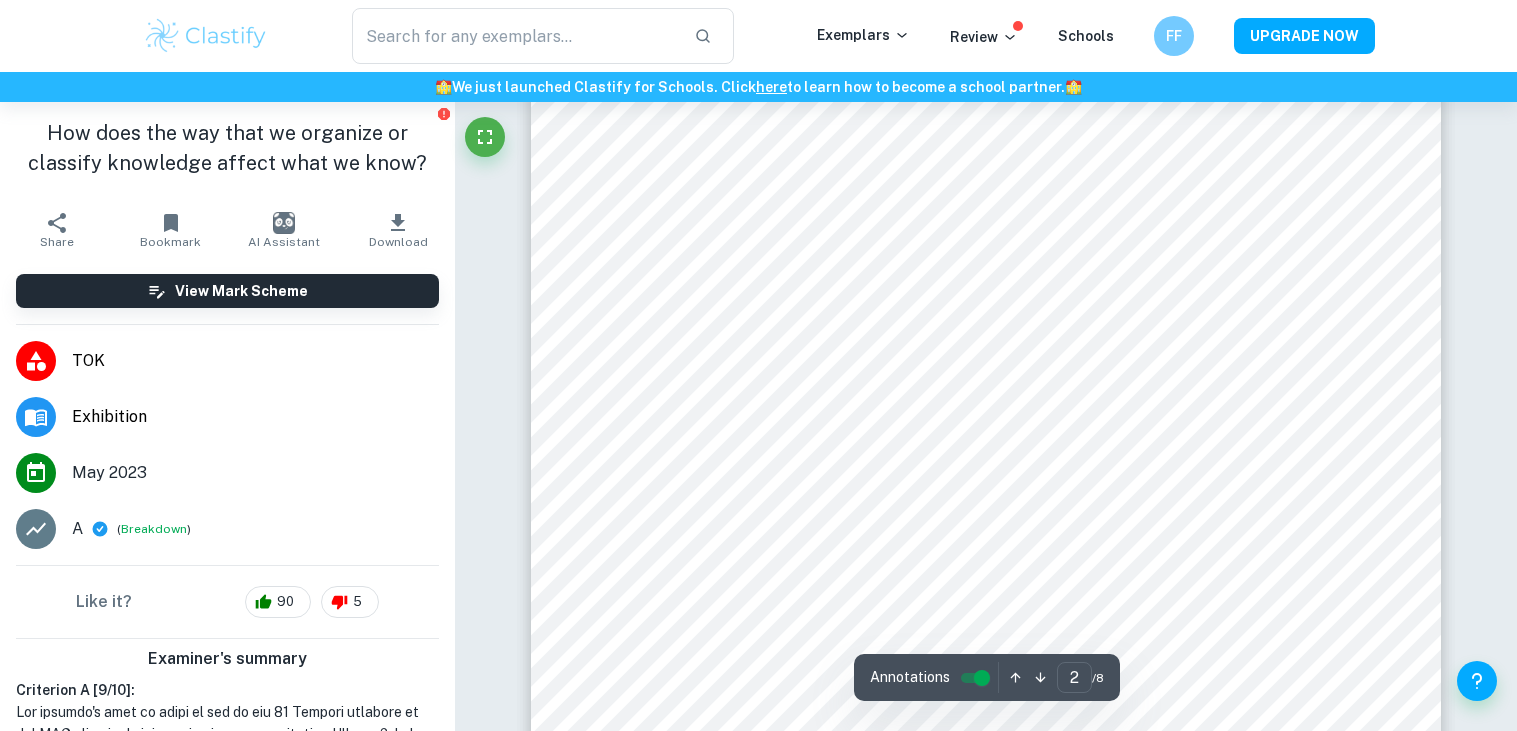 scroll, scrollTop: 1580, scrollLeft: 0, axis: vertical 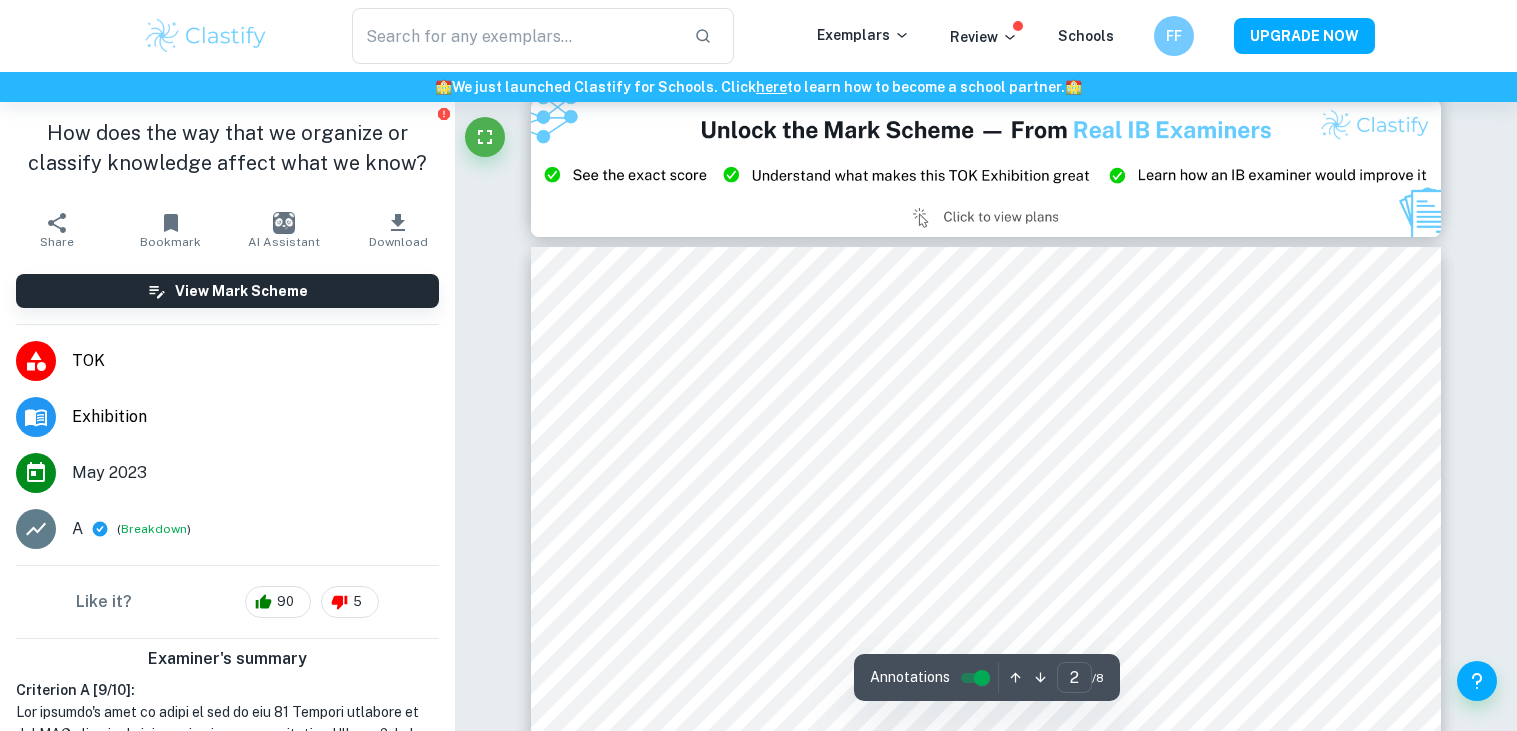 type on "3" 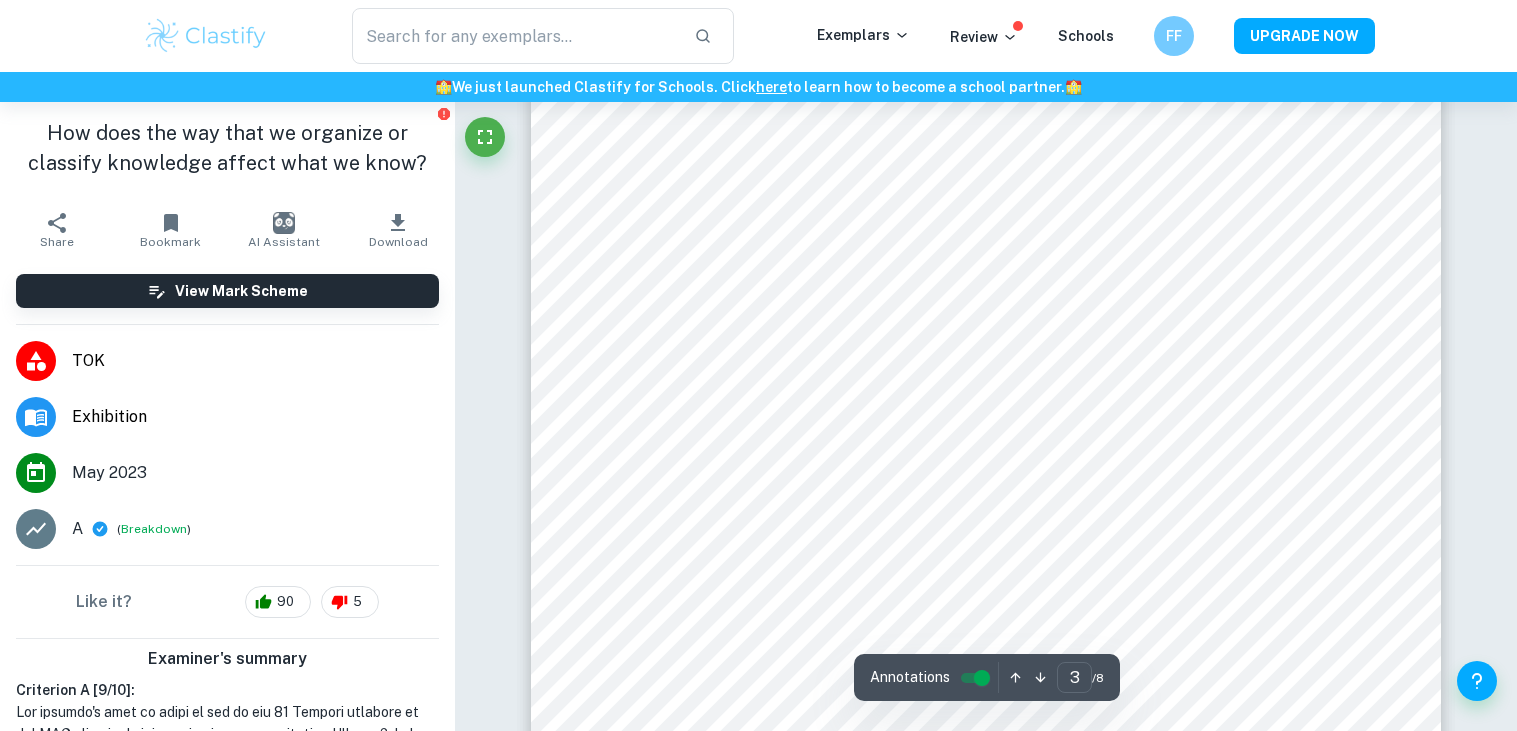scroll, scrollTop: 3440, scrollLeft: 0, axis: vertical 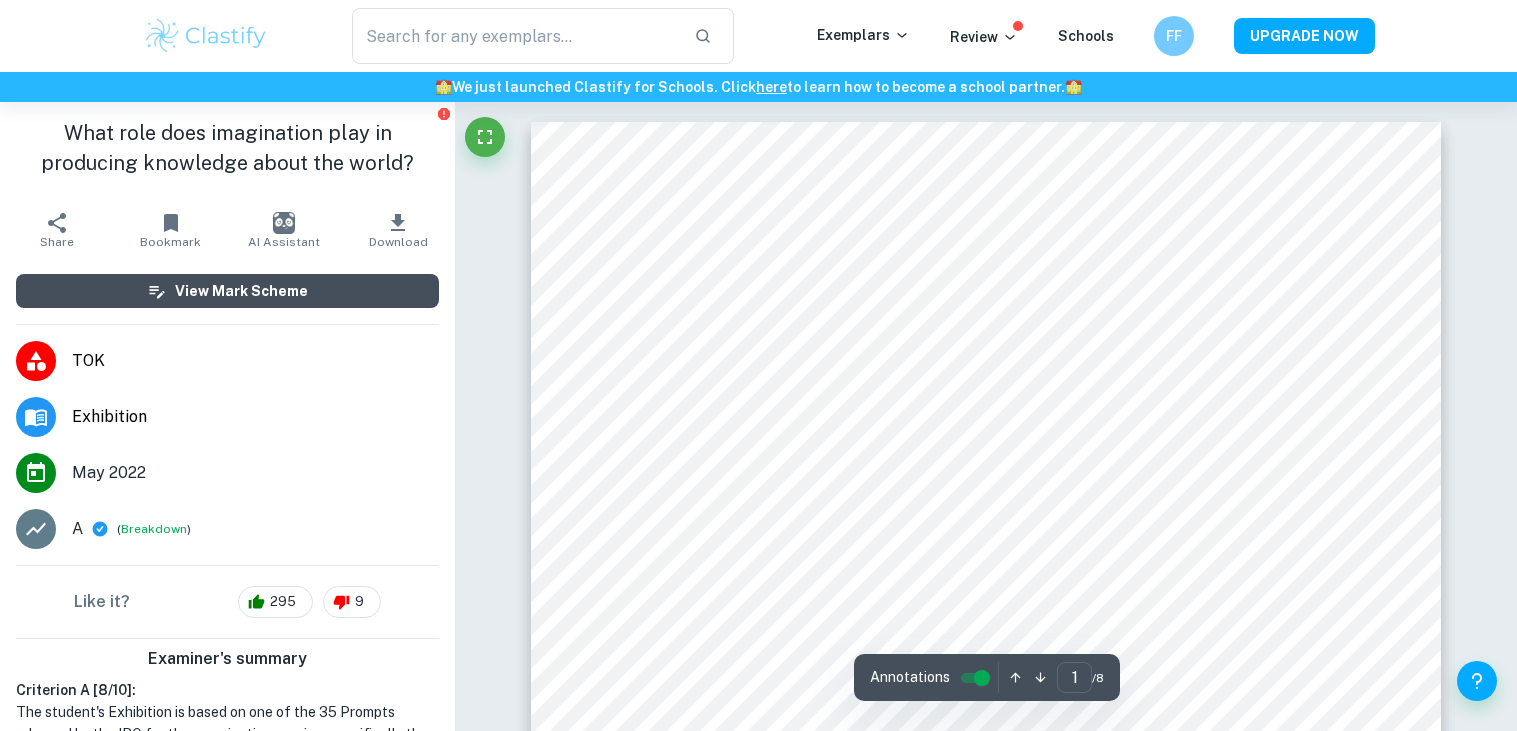 click on "View Mark Scheme" at bounding box center [227, 291] 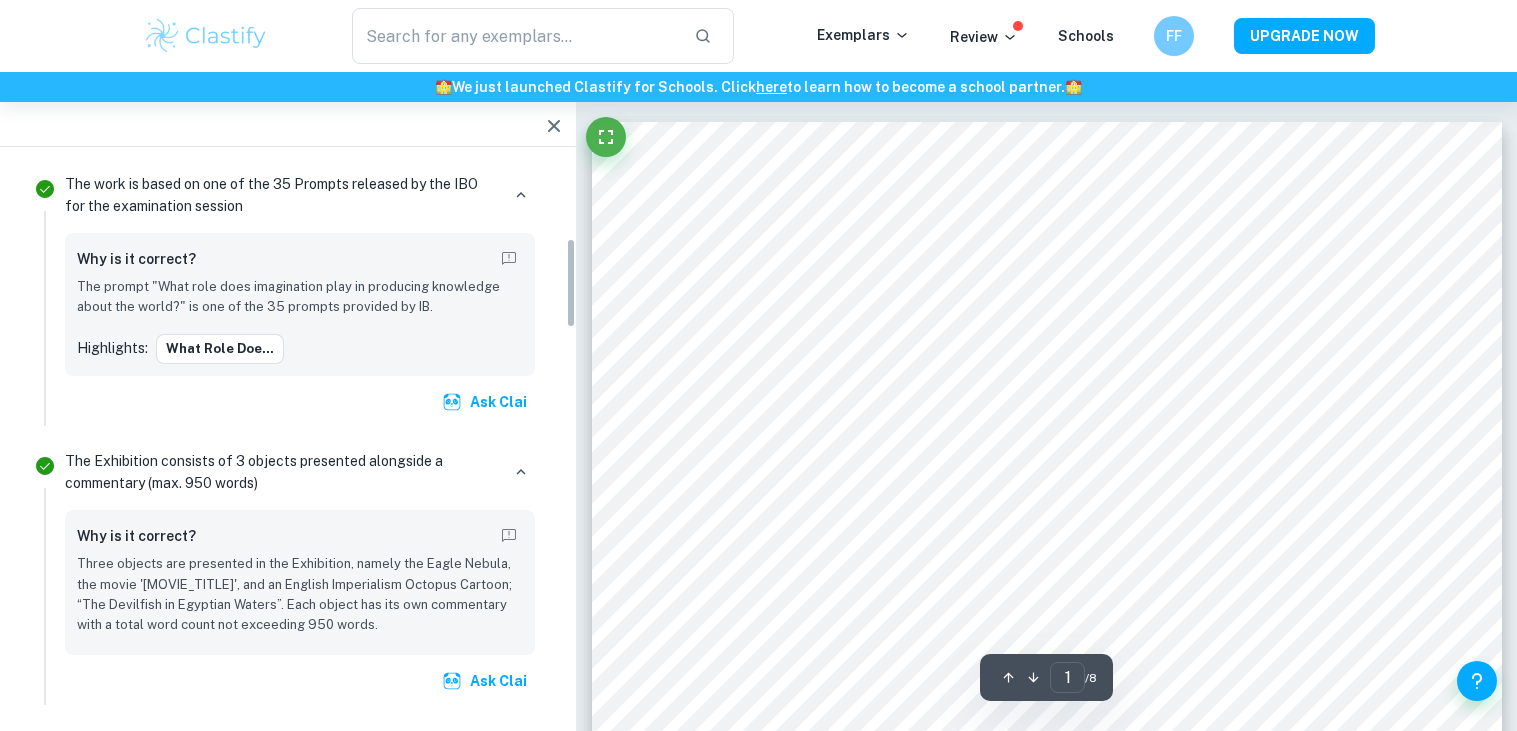 scroll, scrollTop: 517, scrollLeft: 0, axis: vertical 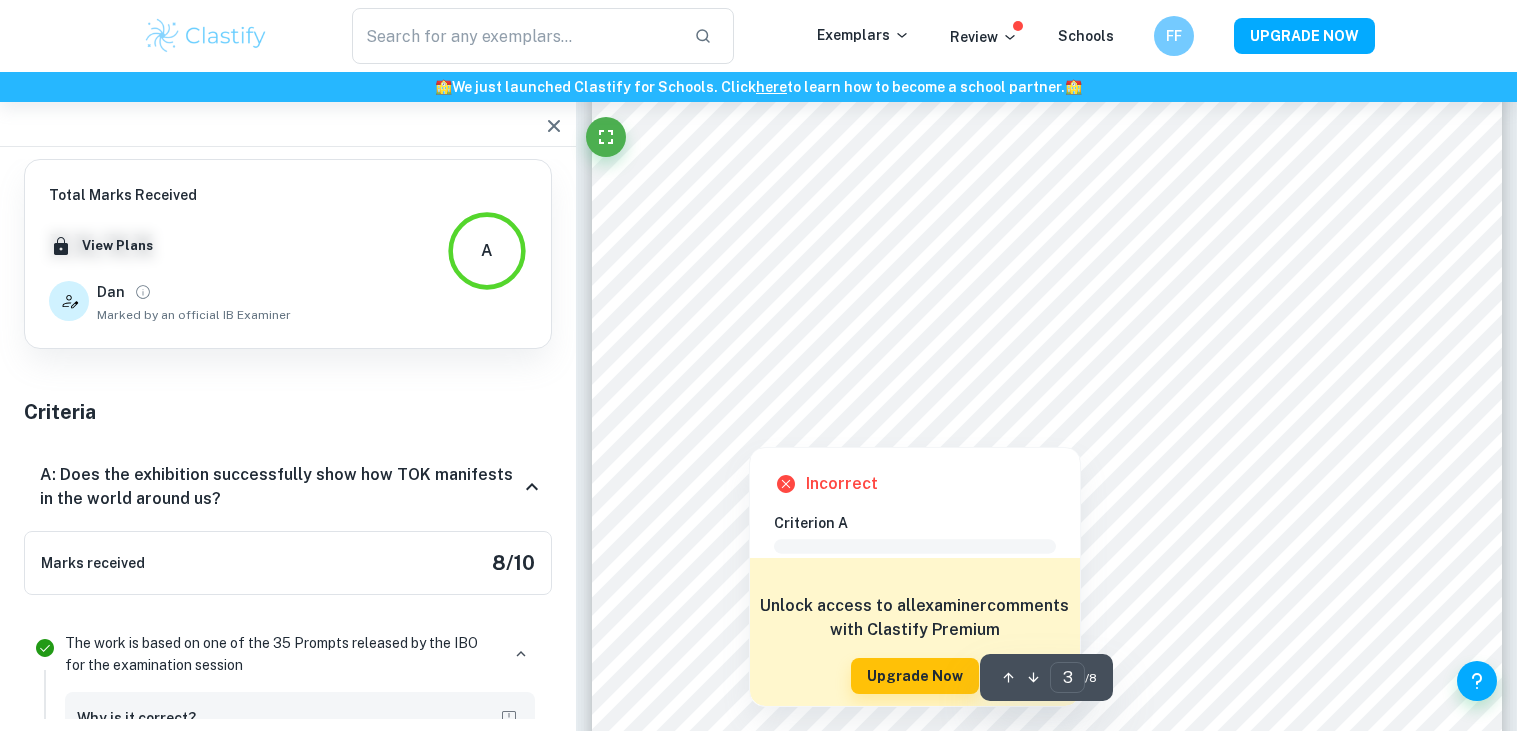 click on "Criterion A" at bounding box center (923, 523) 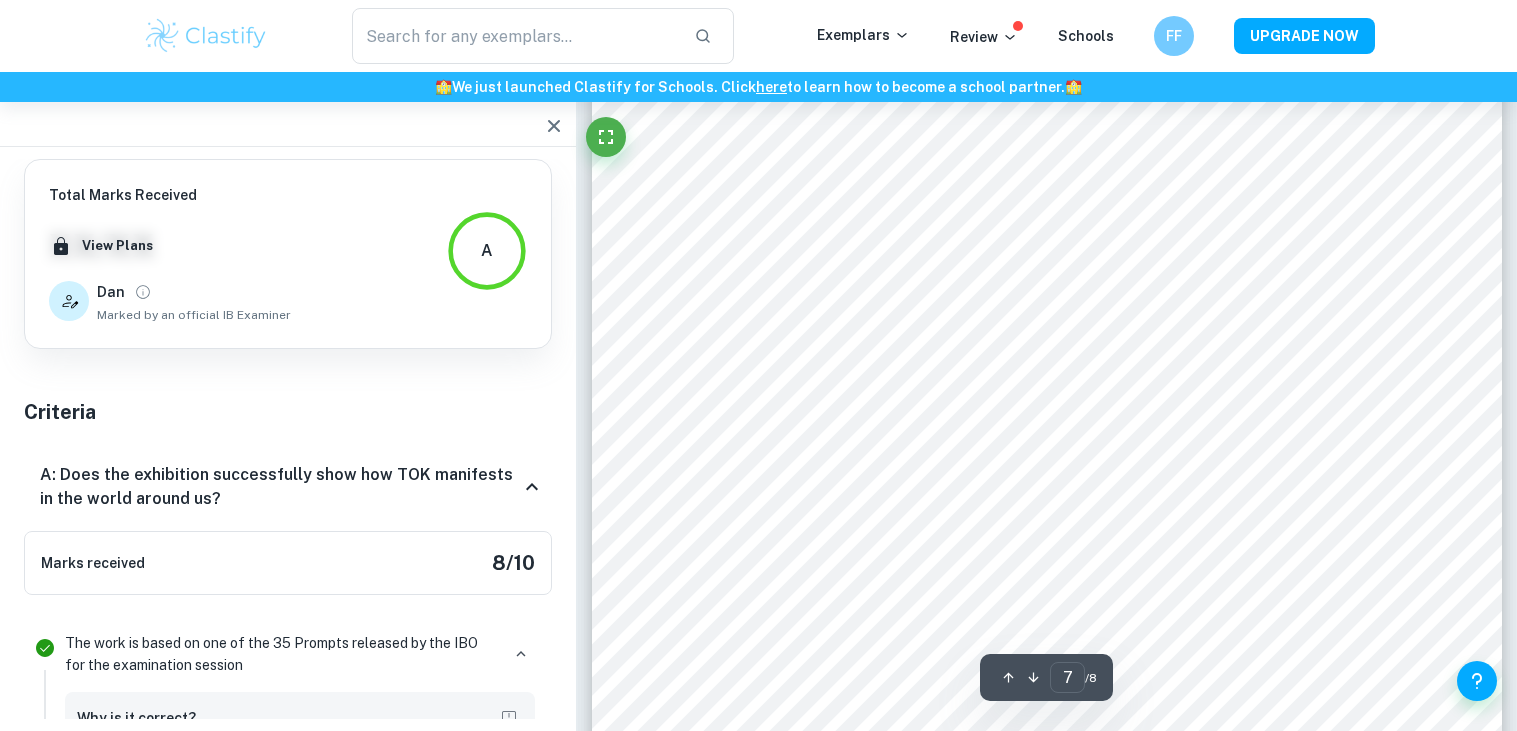 scroll, scrollTop: 8265, scrollLeft: 0, axis: vertical 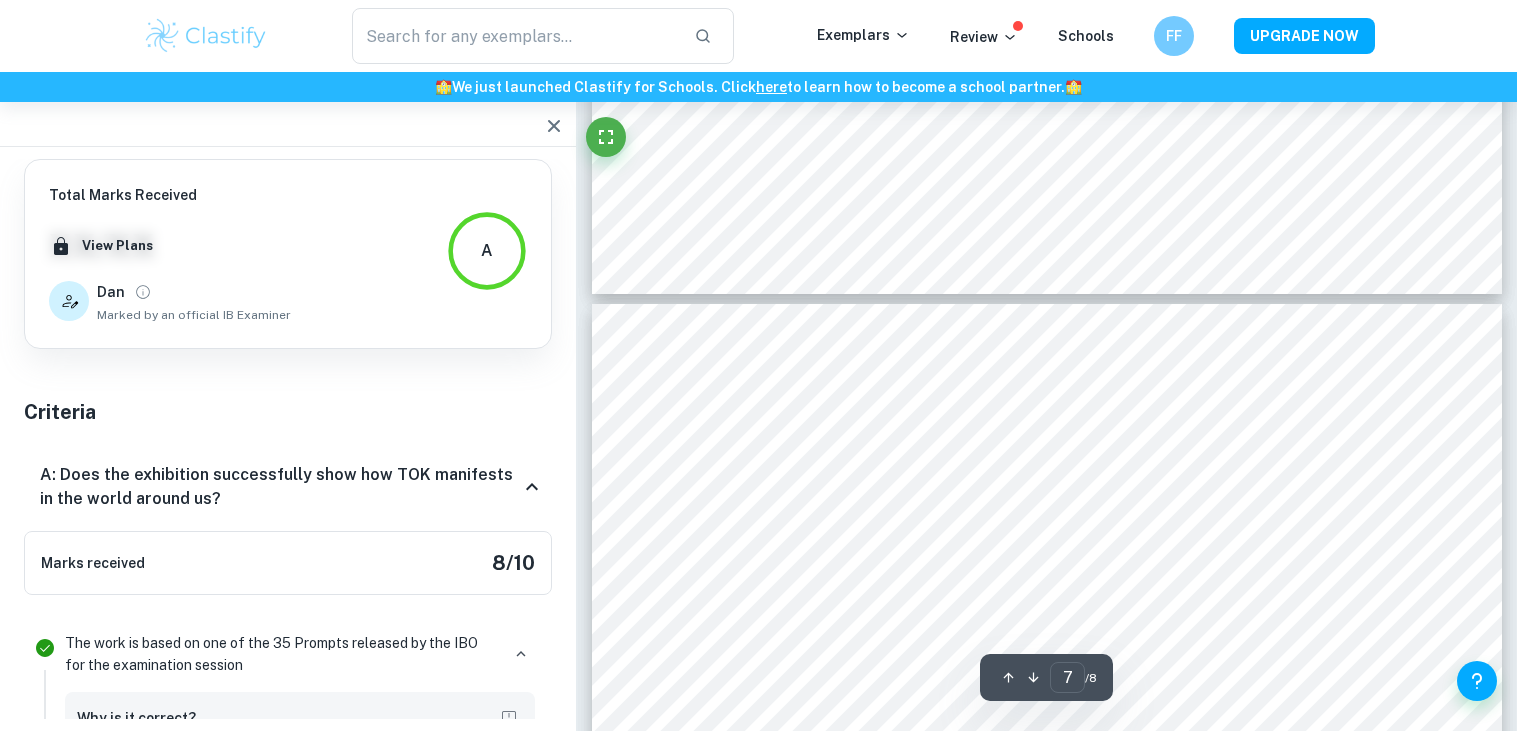 type on "6" 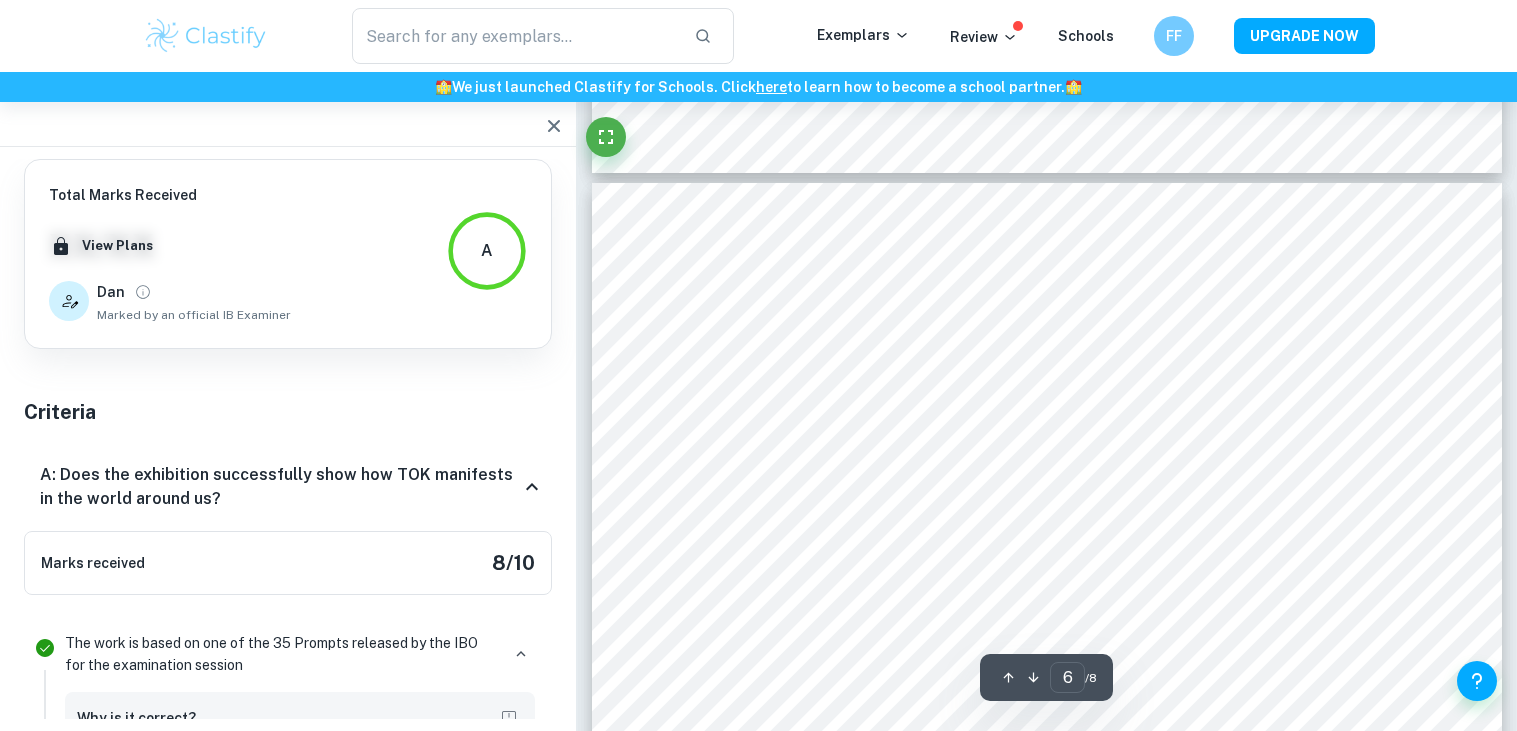 scroll, scrollTop: 6687, scrollLeft: 0, axis: vertical 